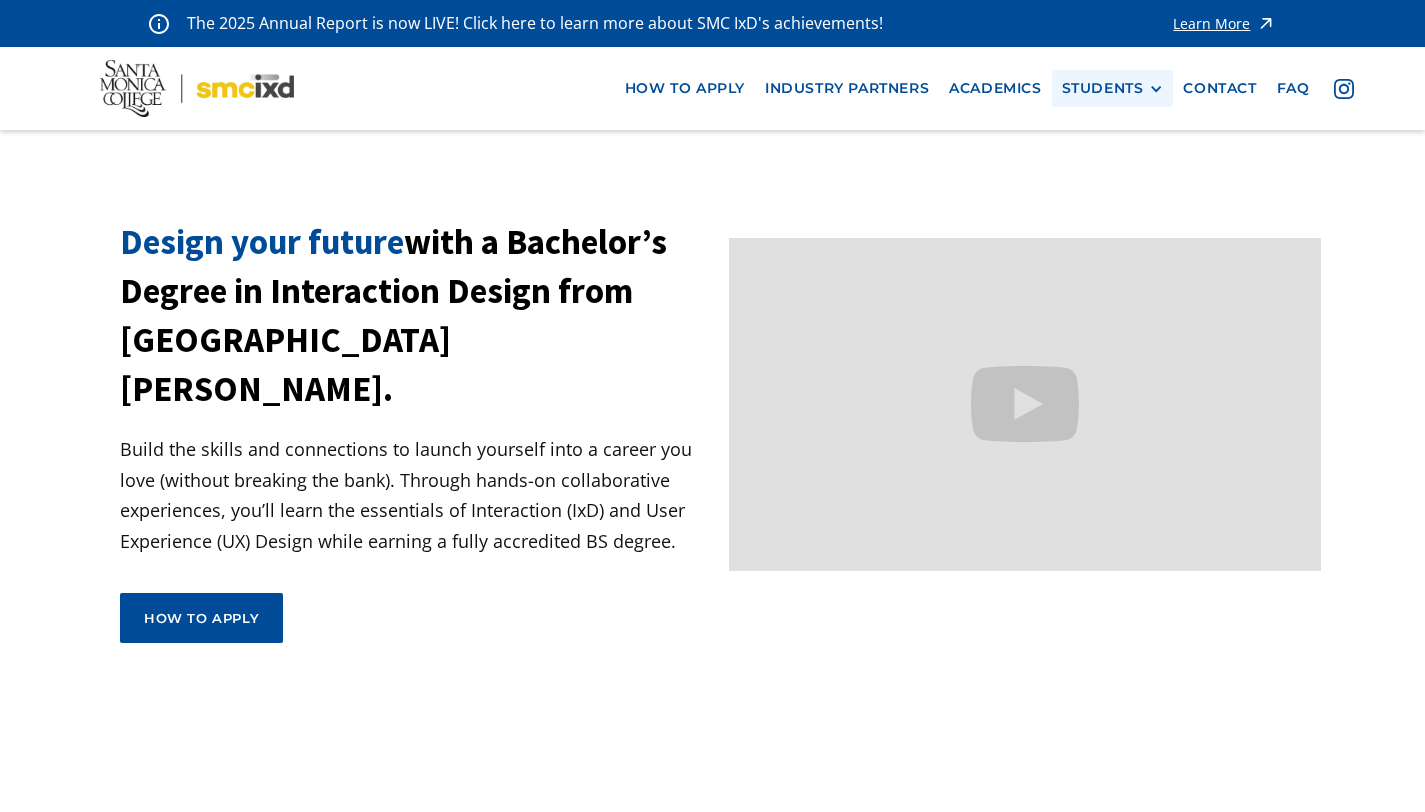 scroll, scrollTop: 0, scrollLeft: 0, axis: both 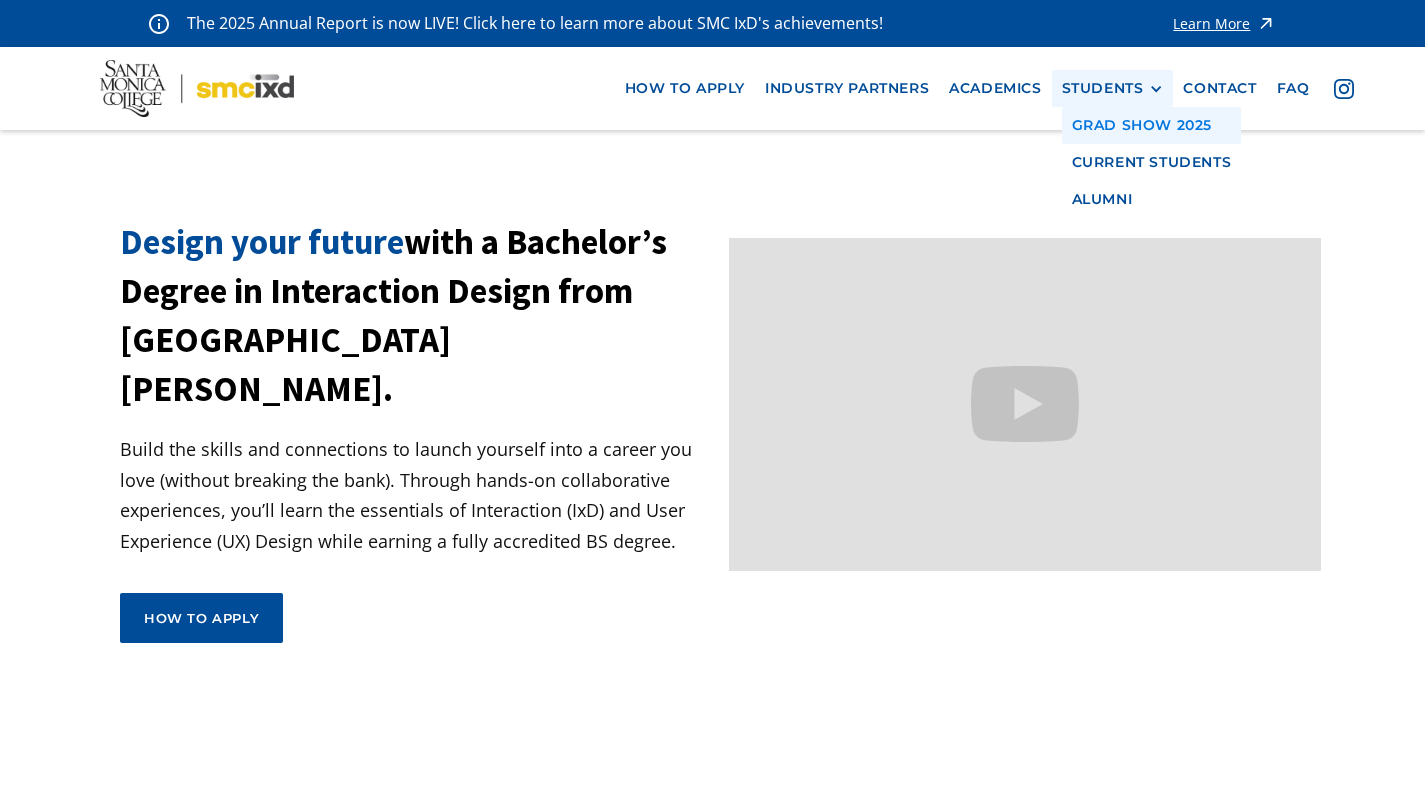 click on "GRAD SHOW 2025" at bounding box center [1152, 125] 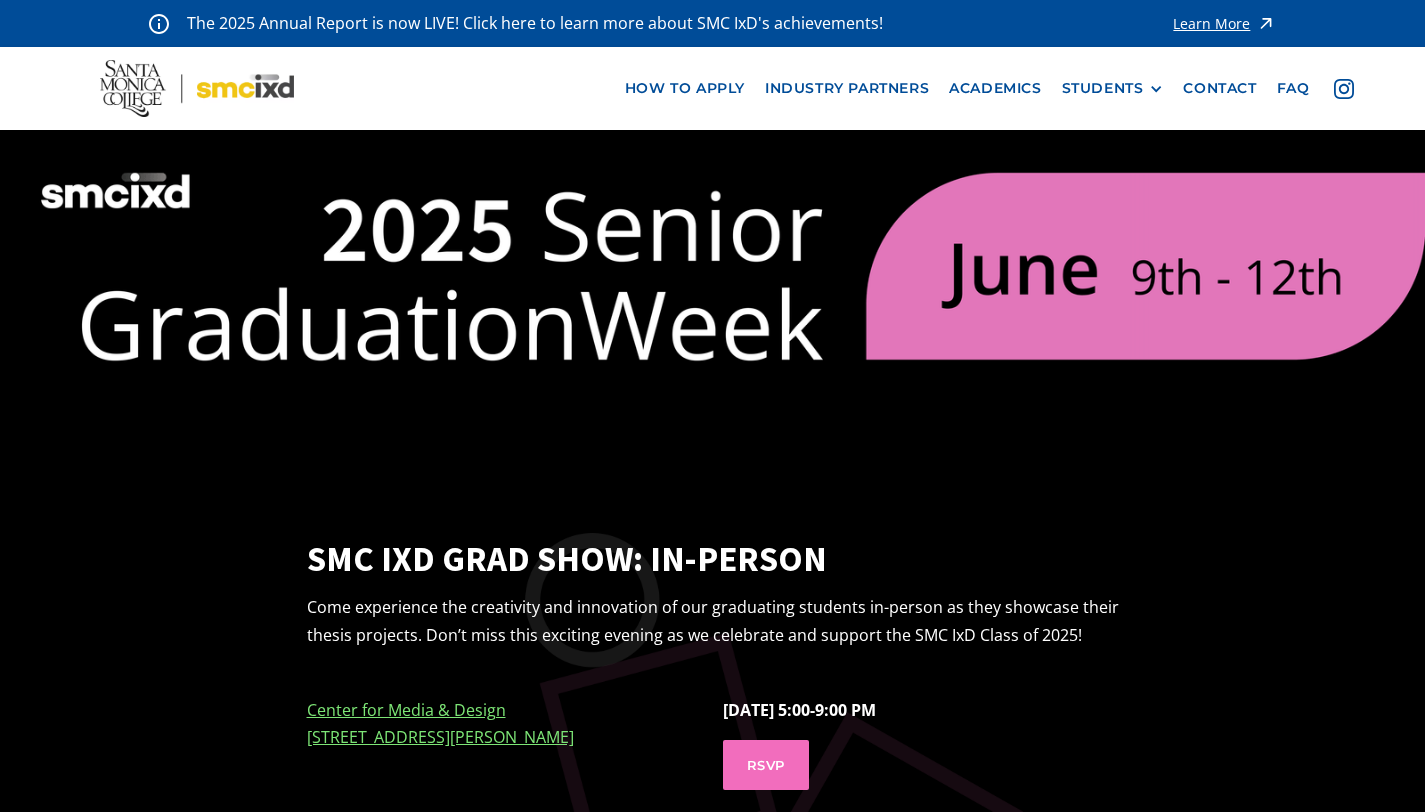 scroll, scrollTop: 0, scrollLeft: 0, axis: both 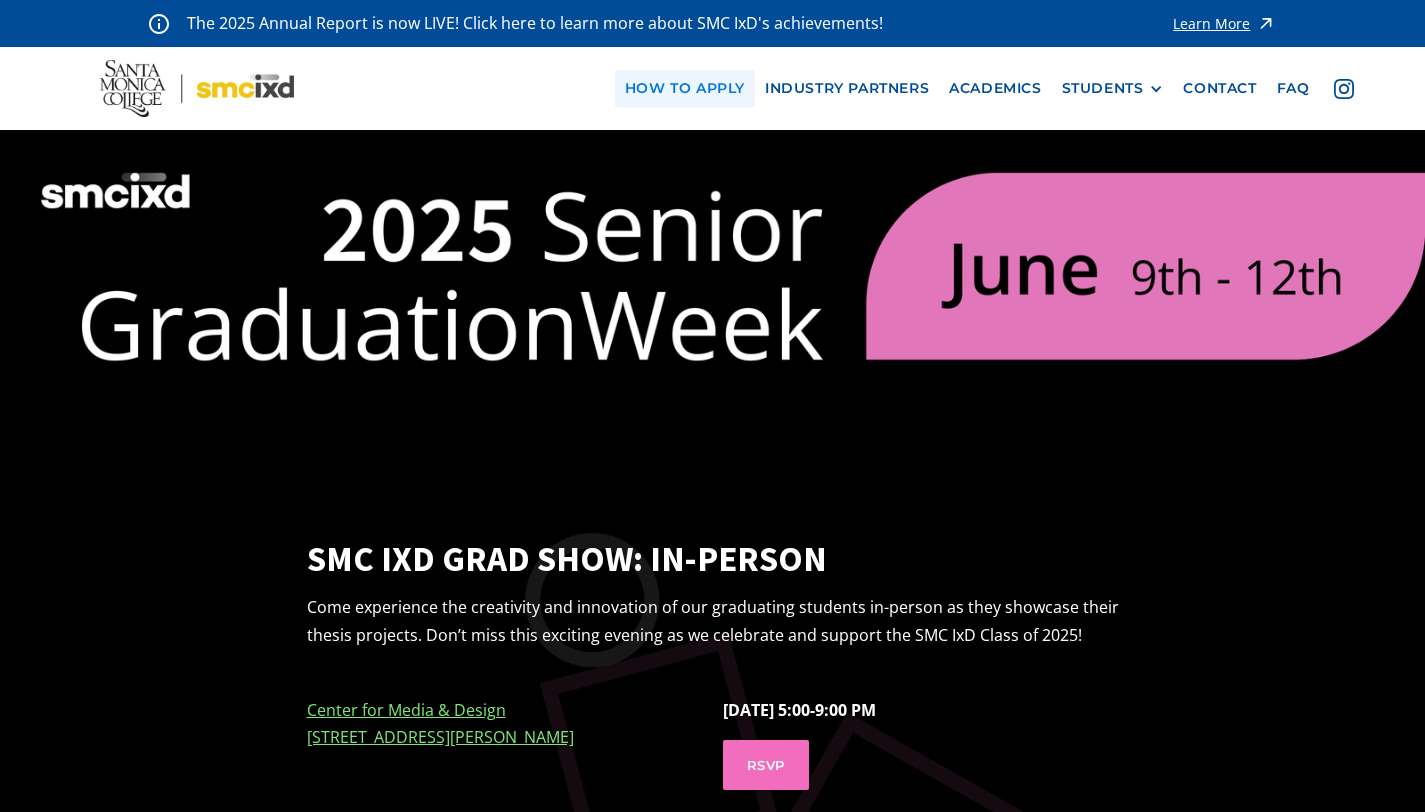 click on "how to apply" at bounding box center [685, 88] 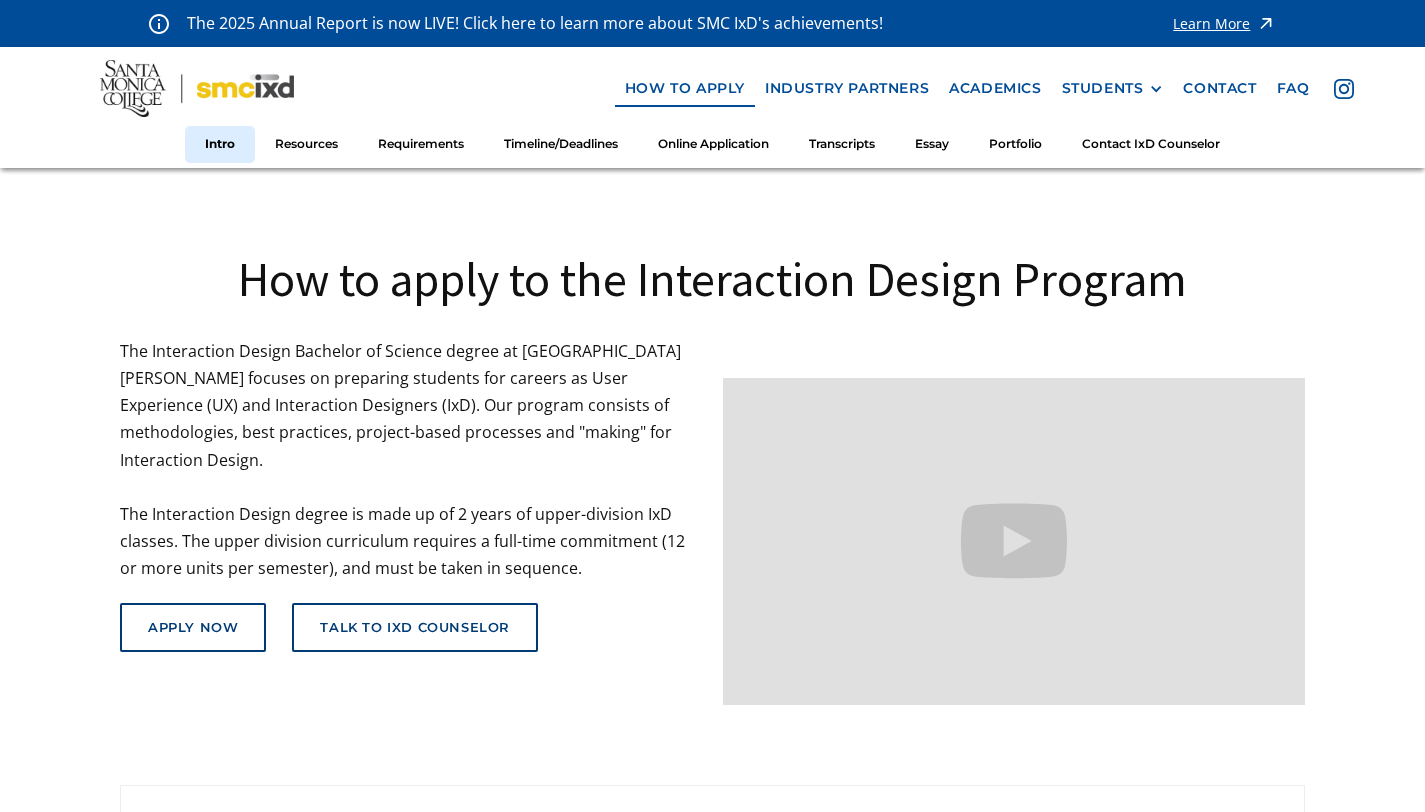 scroll, scrollTop: 0, scrollLeft: 0, axis: both 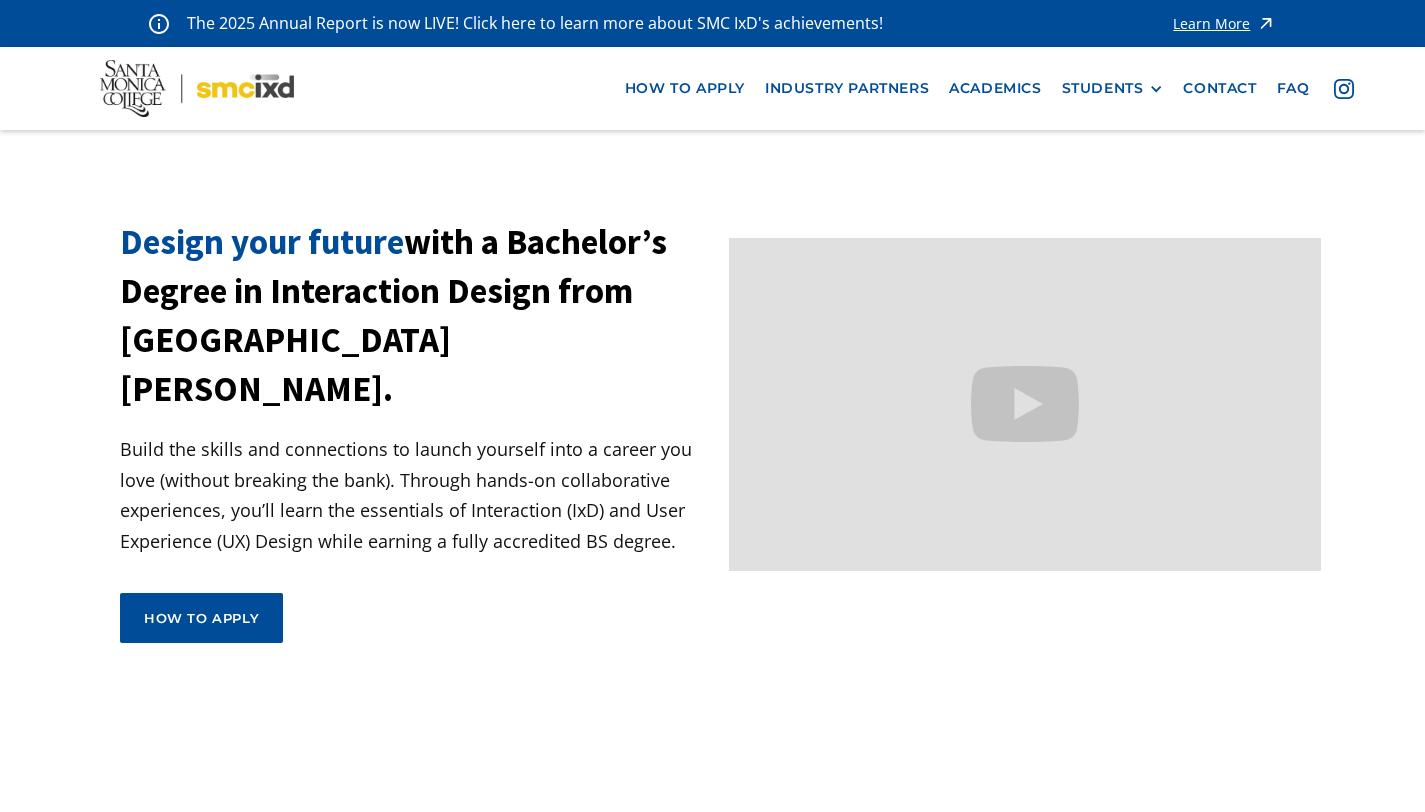 click on "how to apply industry partners Academics STUDENTS PROspective Students GRAD SHOW 2025 Current Students Alumni contact faq menu" at bounding box center (712, 88) 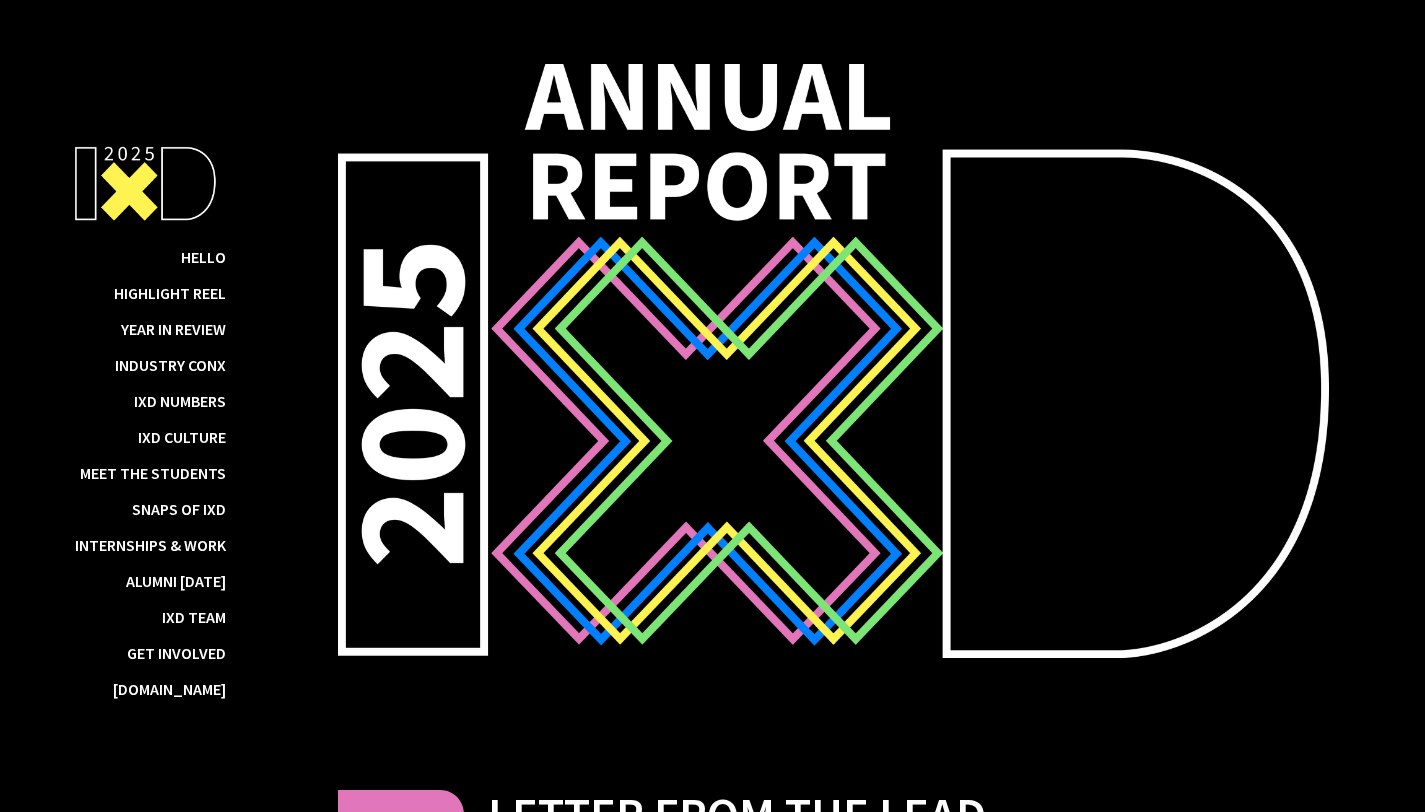 scroll, scrollTop: 0, scrollLeft: 0, axis: both 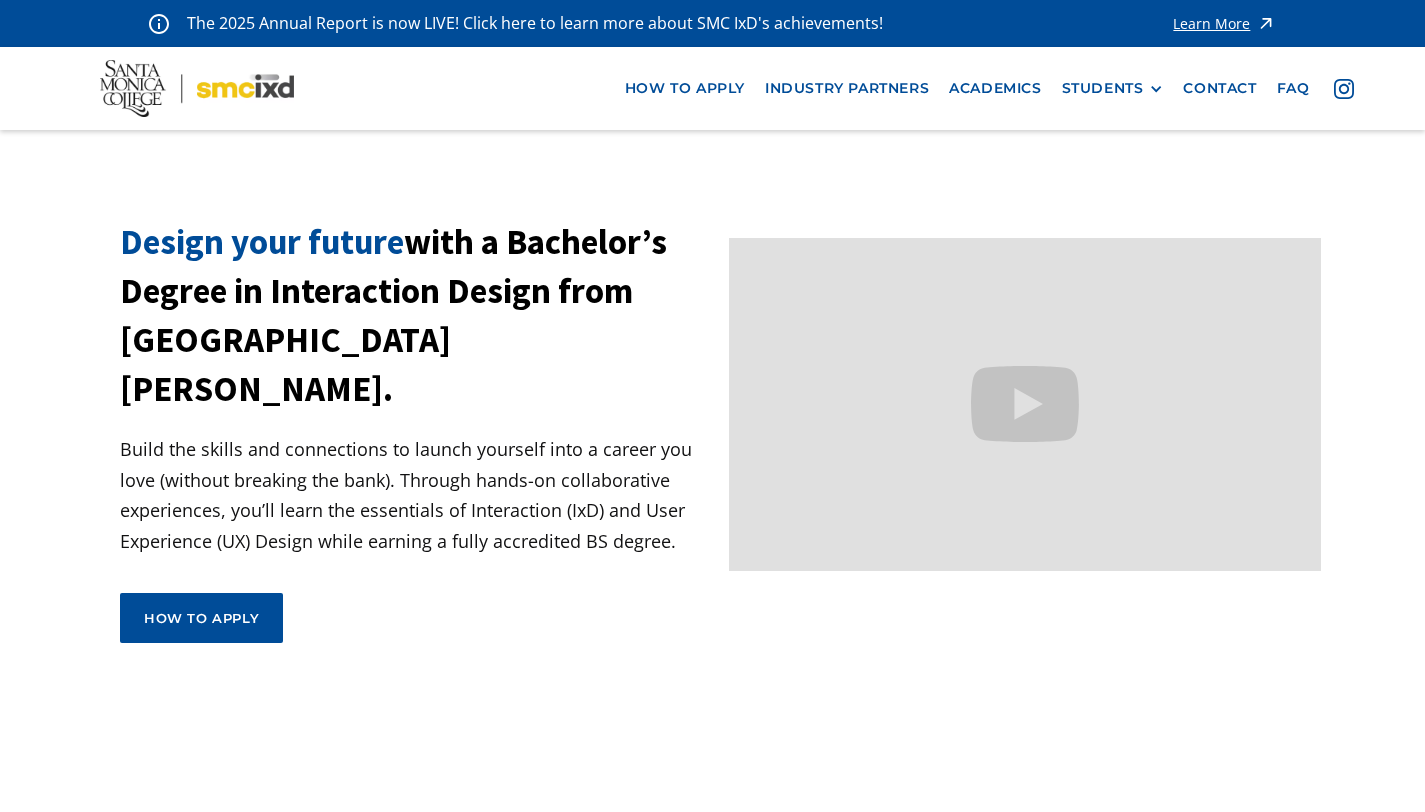 click on "Learn More" at bounding box center [1211, 24] 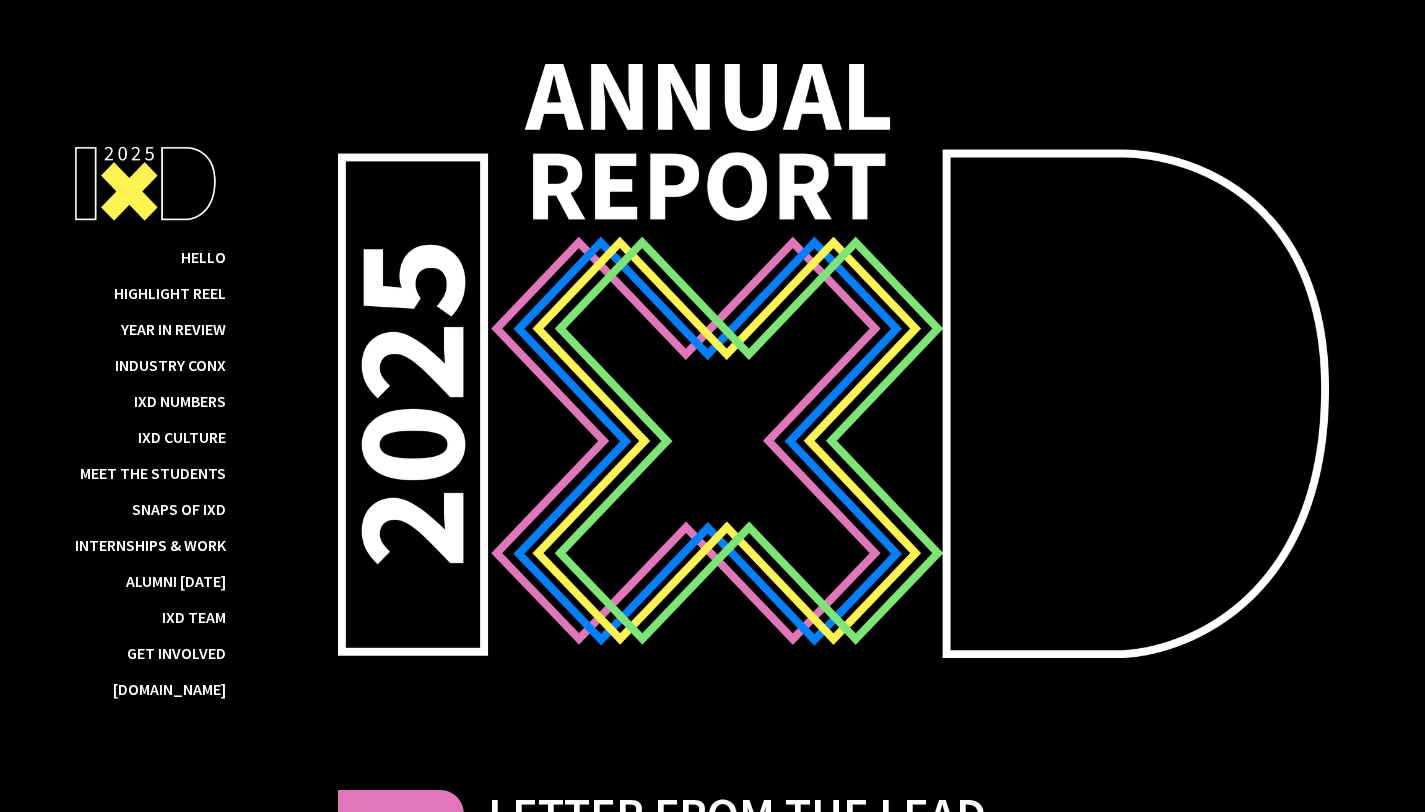 scroll, scrollTop: 0, scrollLeft: 0, axis: both 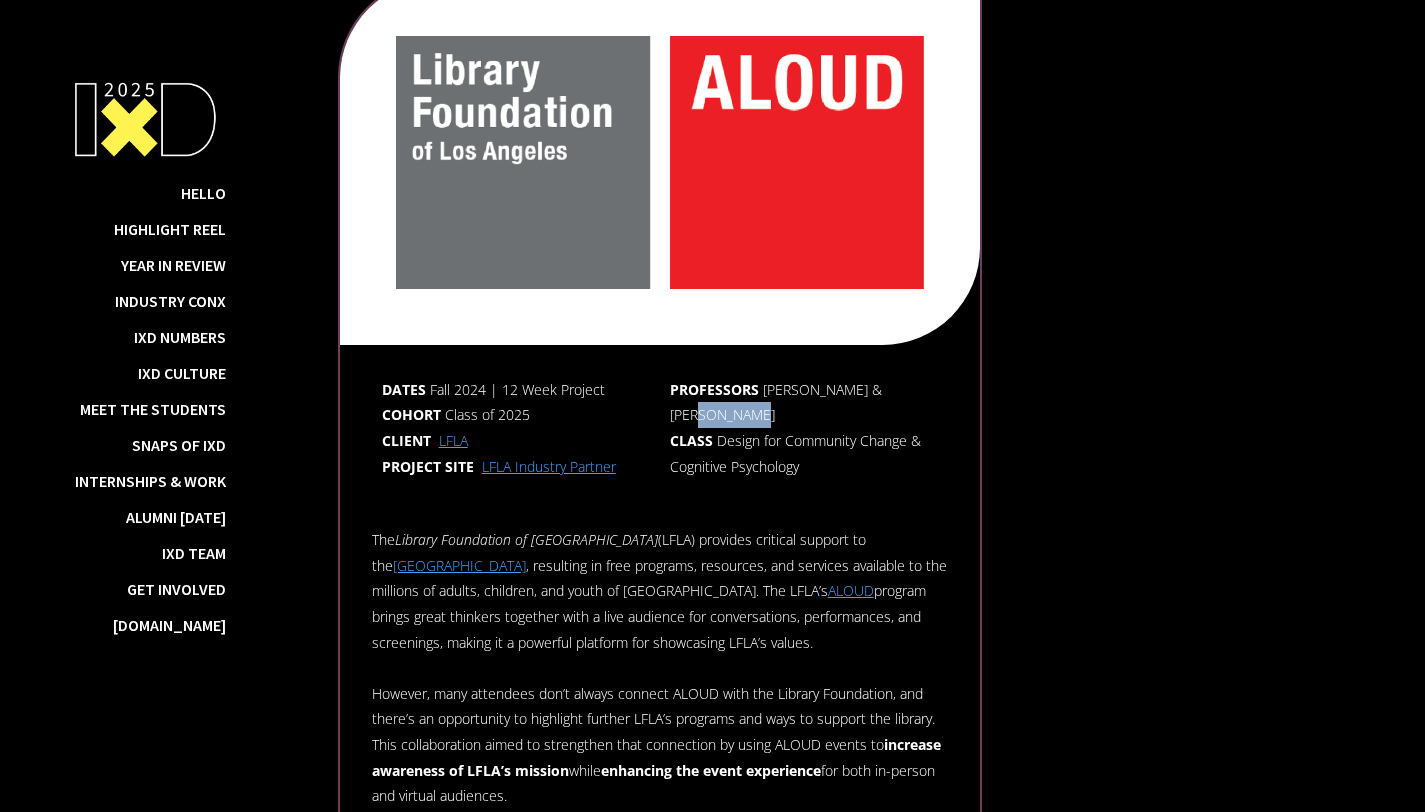 drag, startPoint x: 710, startPoint y: 403, endPoint x: 644, endPoint y: 403, distance: 66 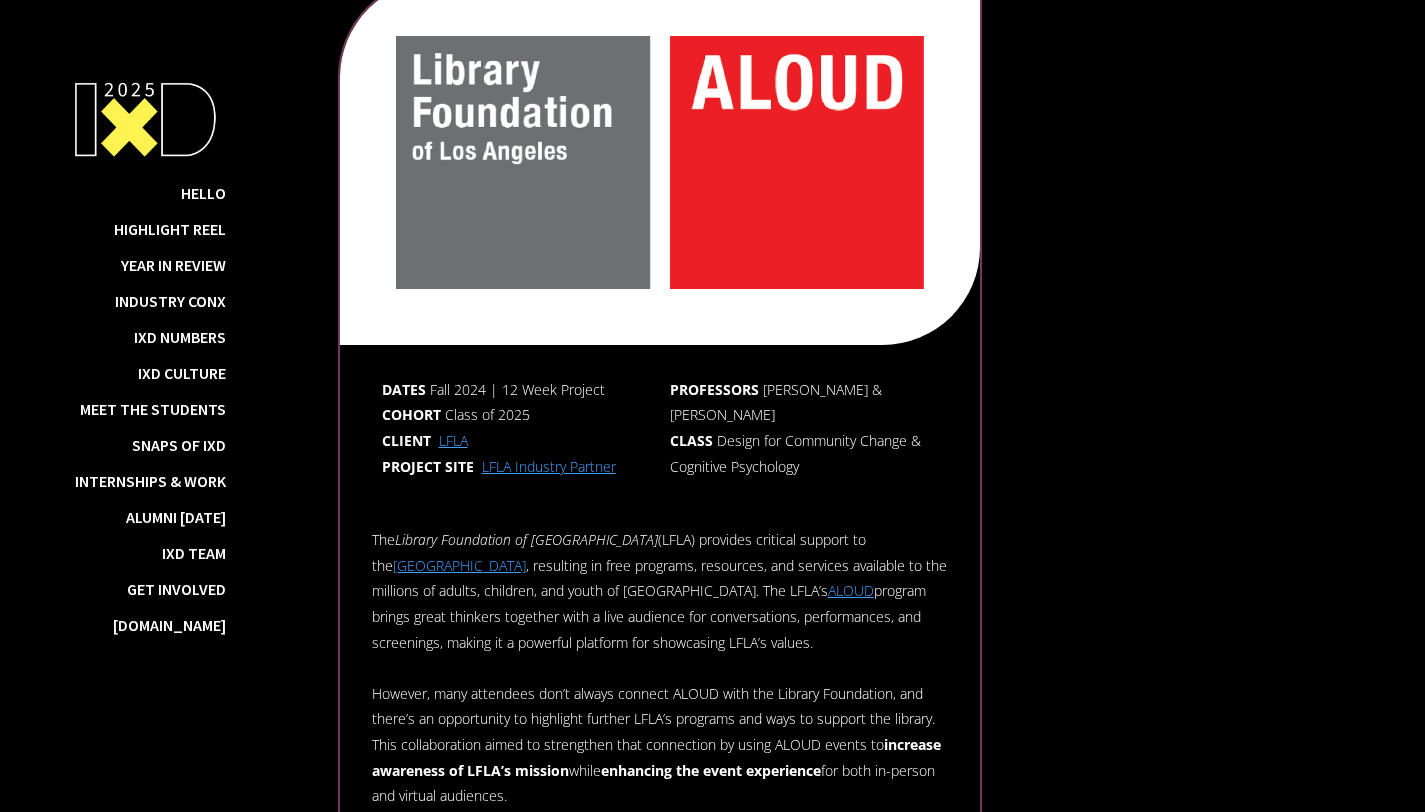 scroll, scrollTop: 4555, scrollLeft: 0, axis: vertical 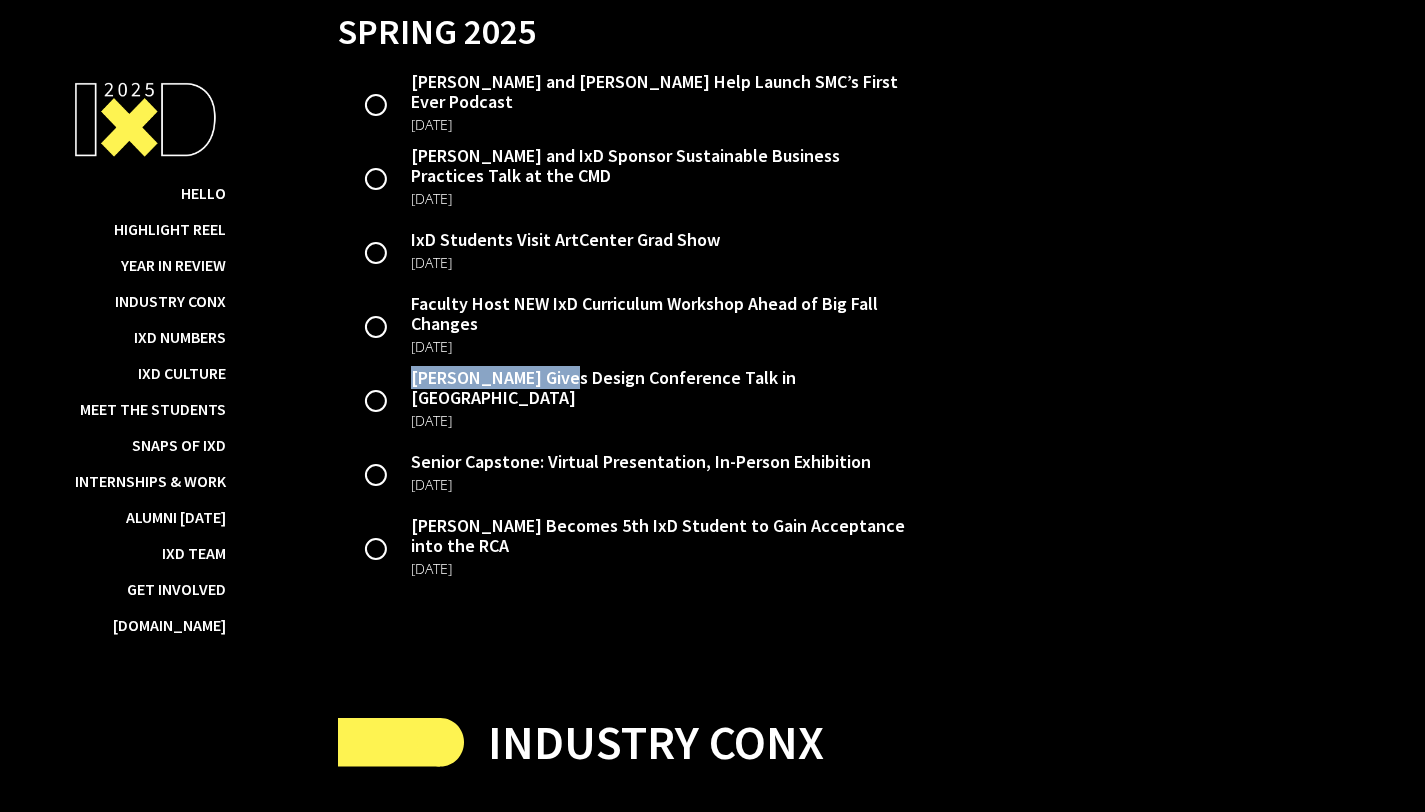 drag, startPoint x: 555, startPoint y: 406, endPoint x: 419, endPoint y: 410, distance: 136.0588 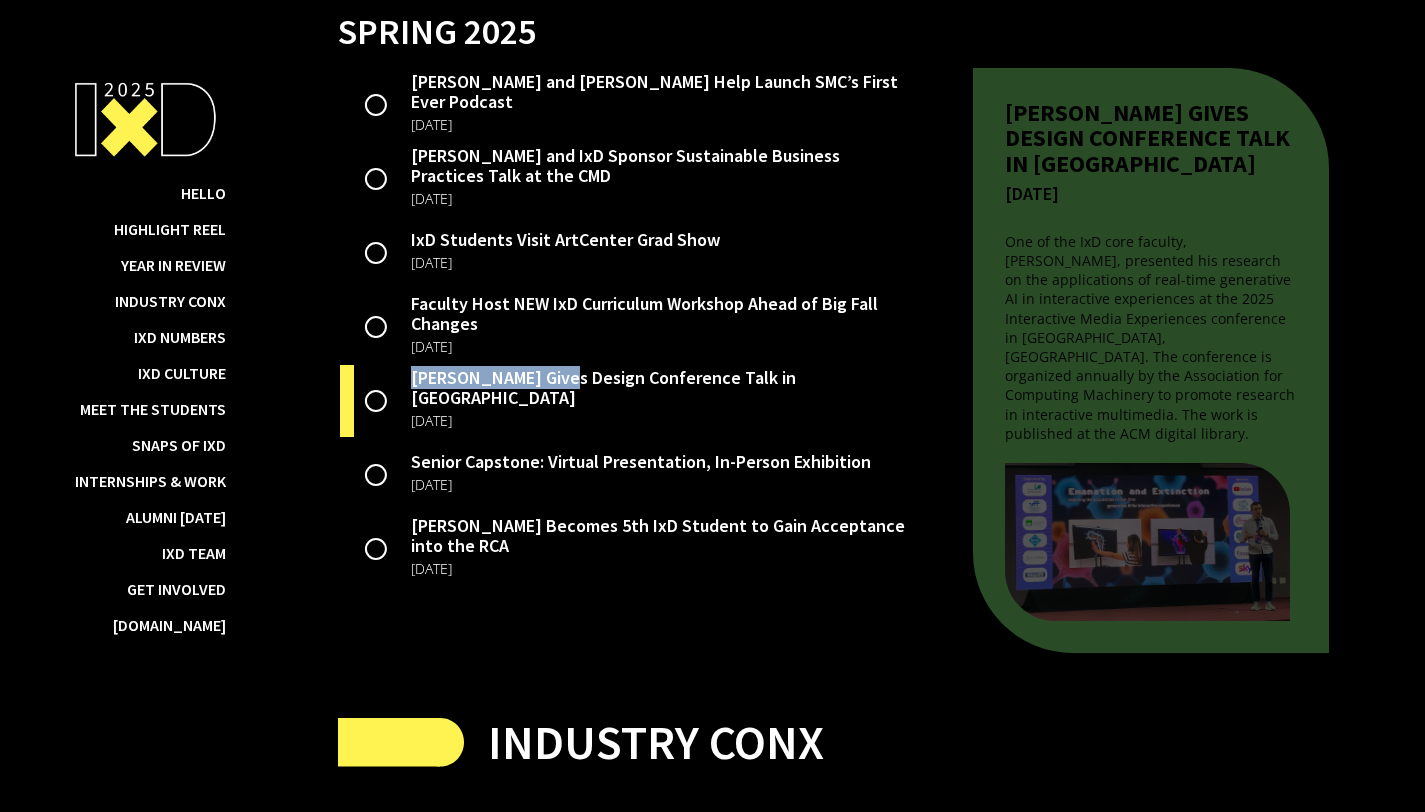 copy on "[PERSON_NAME]" 